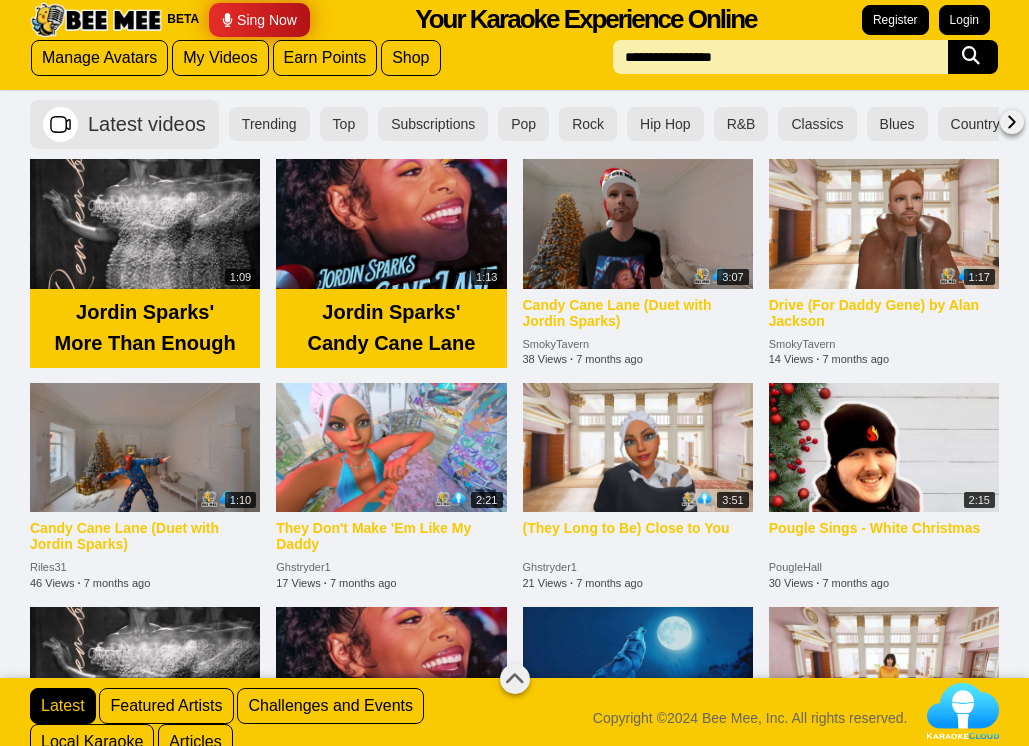 scroll, scrollTop: 0, scrollLeft: 0, axis: both 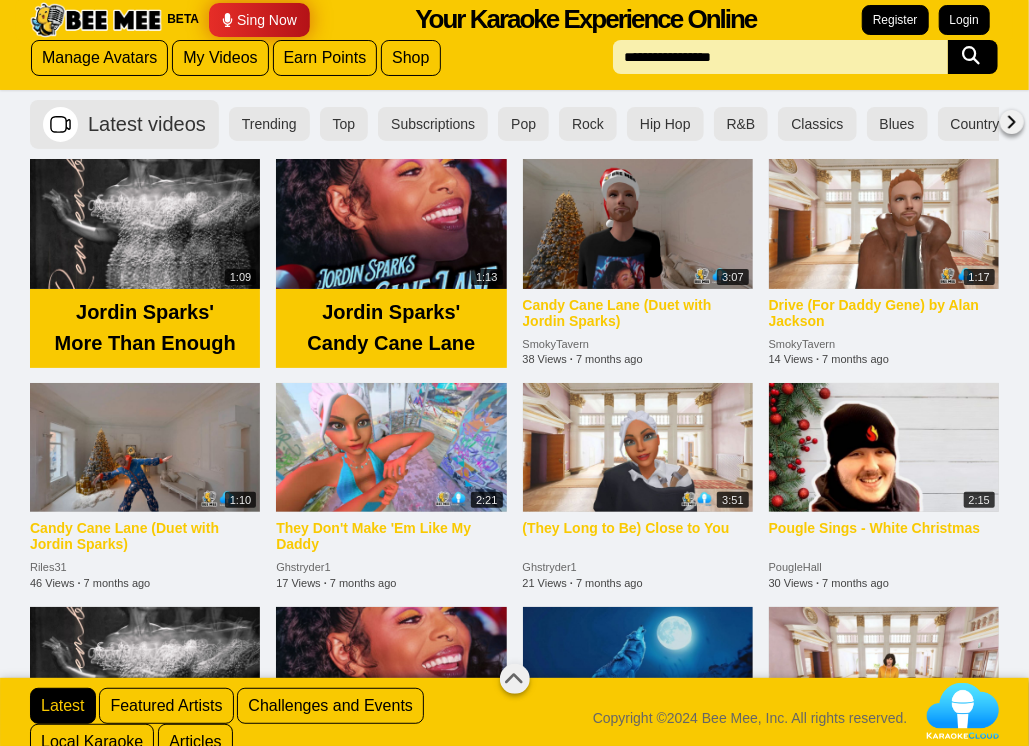 click at bounding box center (96, 20) 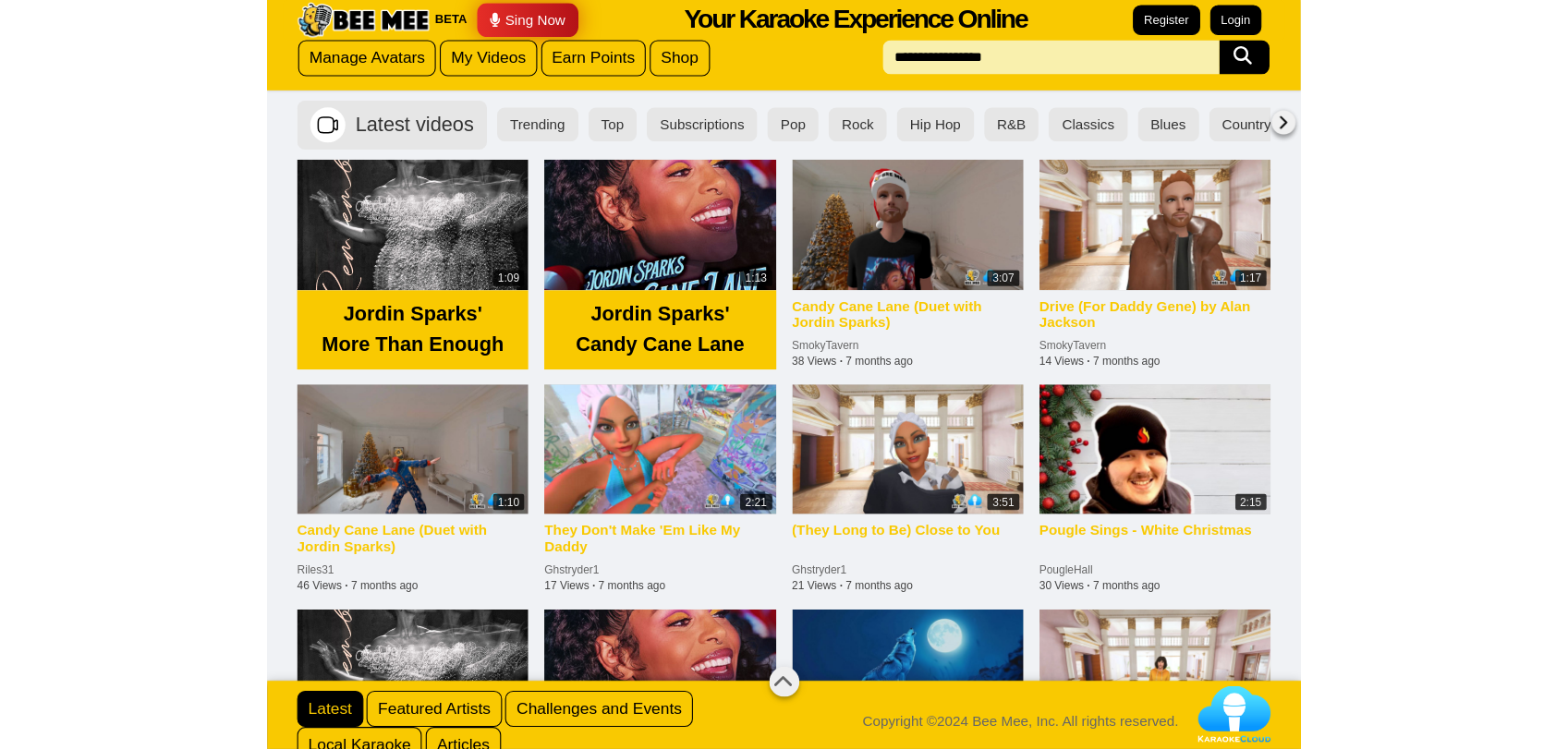 scroll, scrollTop: 0, scrollLeft: 0, axis: both 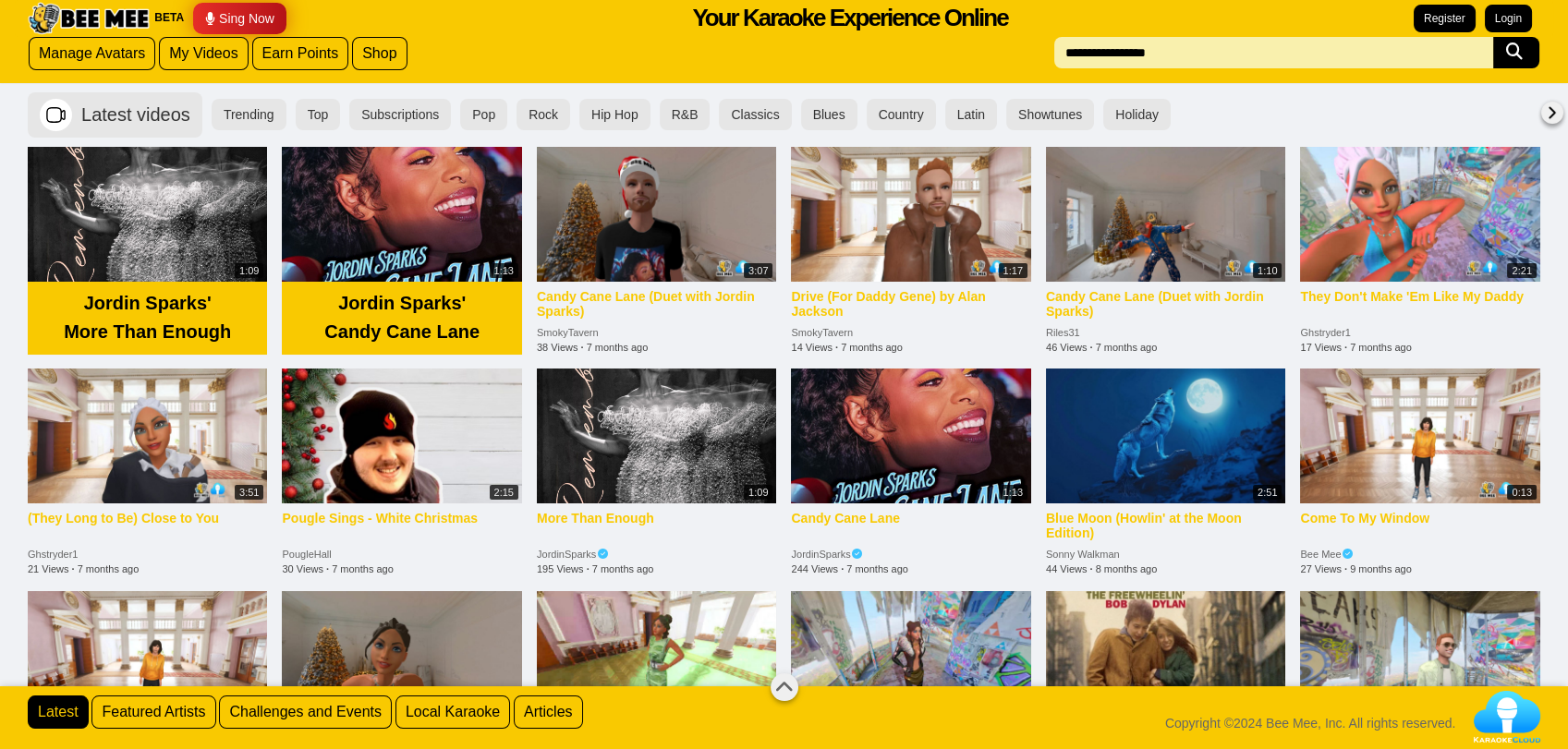 click on "BETA
Sing Now
Your Karaoke Experience Online
Register
Login" at bounding box center [784, 18] 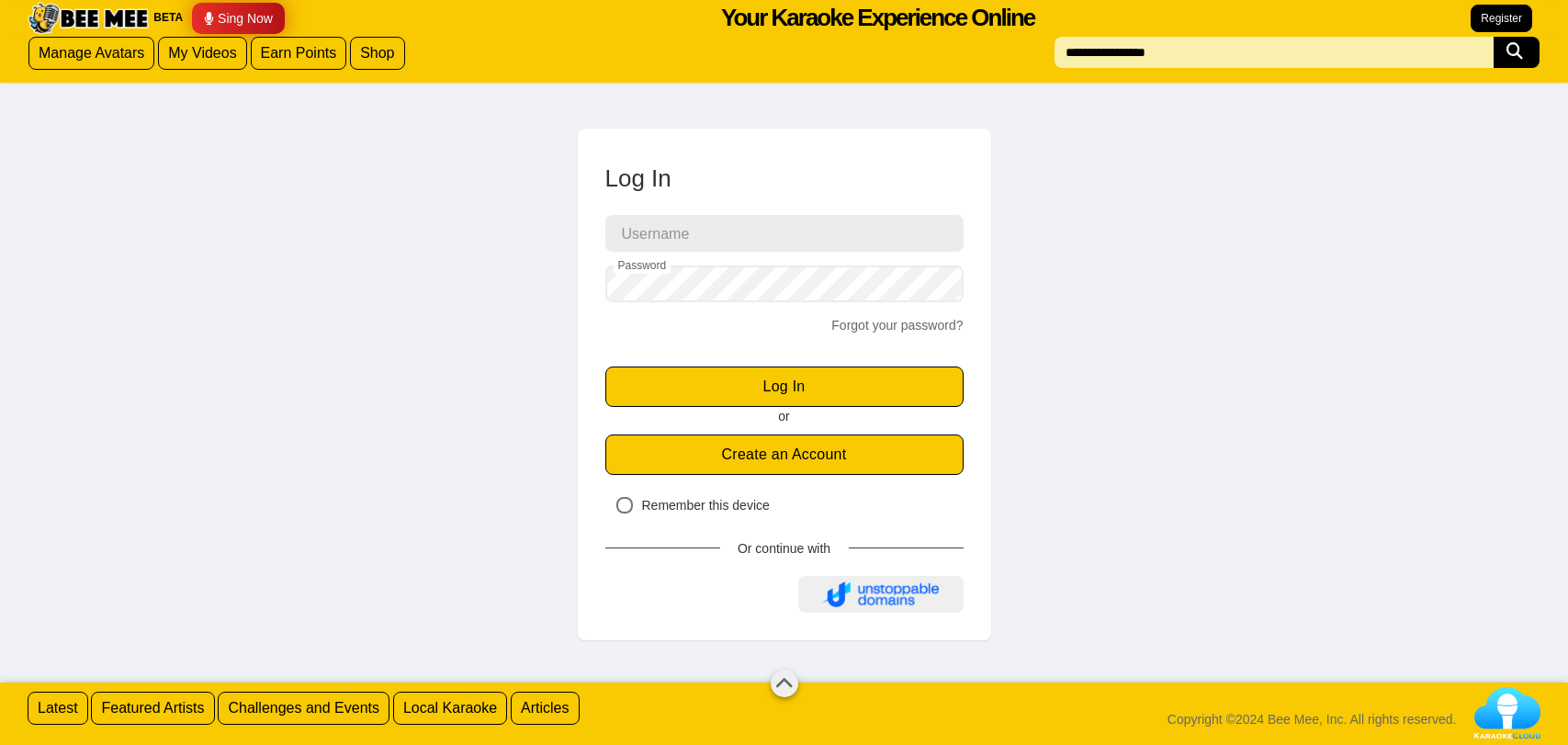 scroll, scrollTop: 0, scrollLeft: 0, axis: both 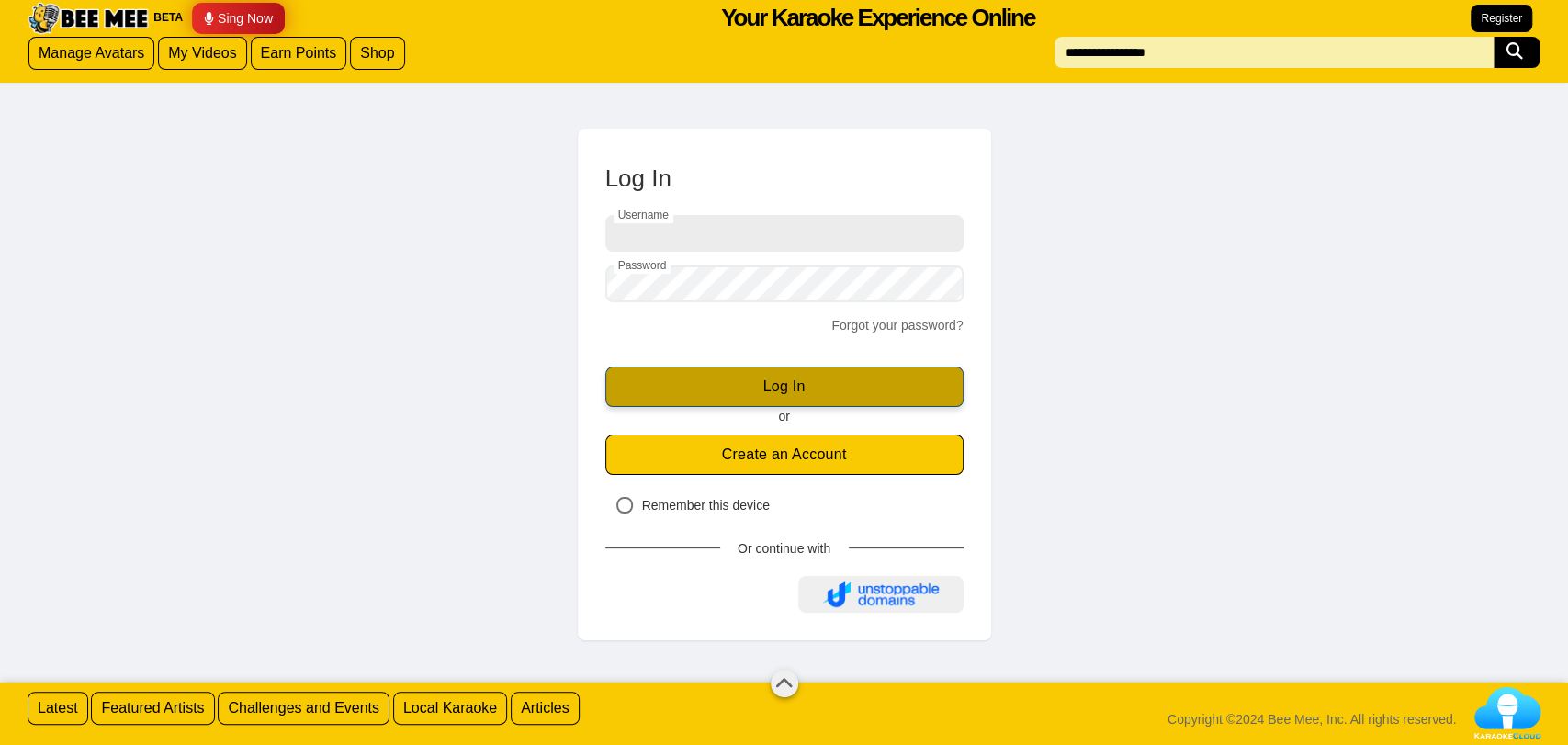 type on "******" 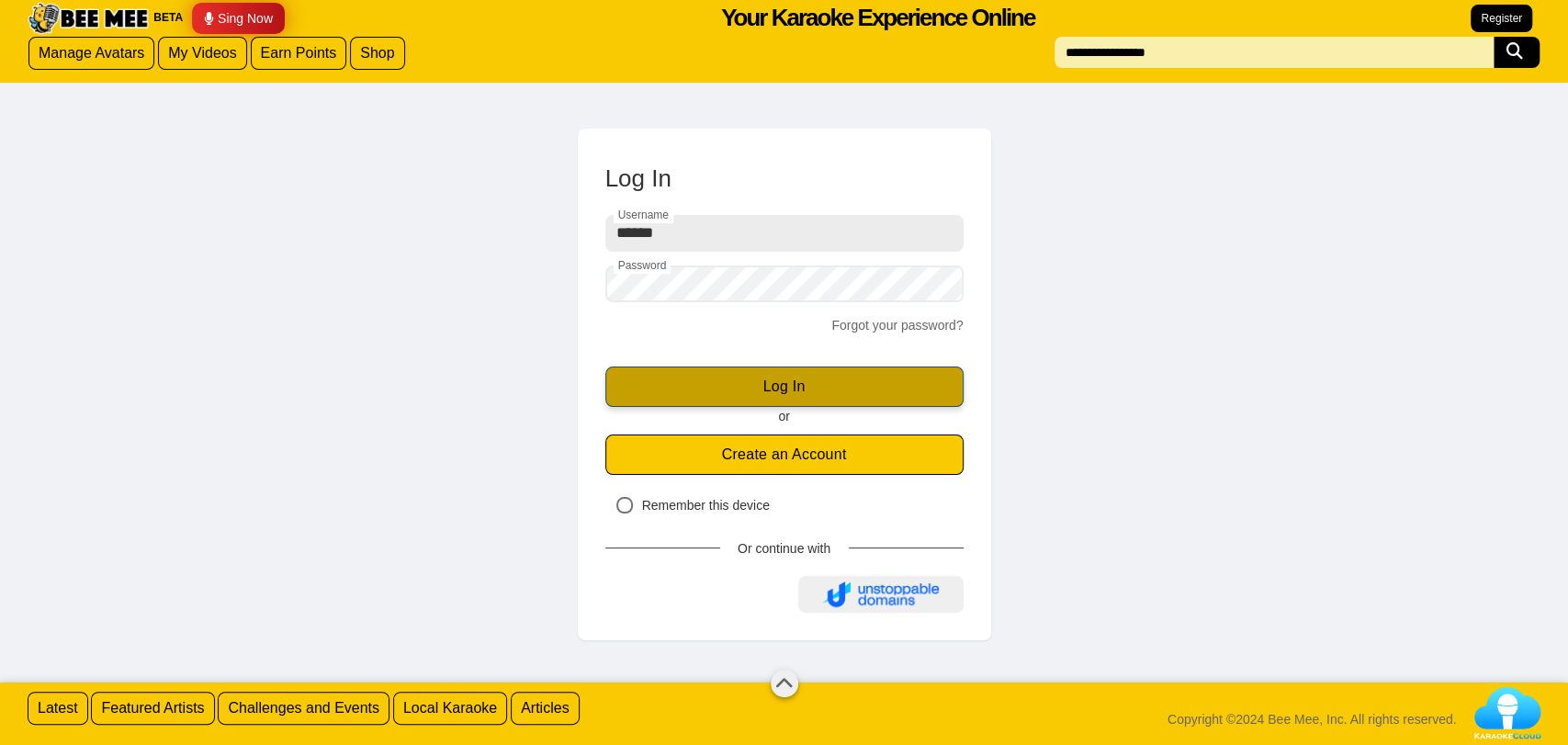 click on "Log In" at bounding box center [784, 387] 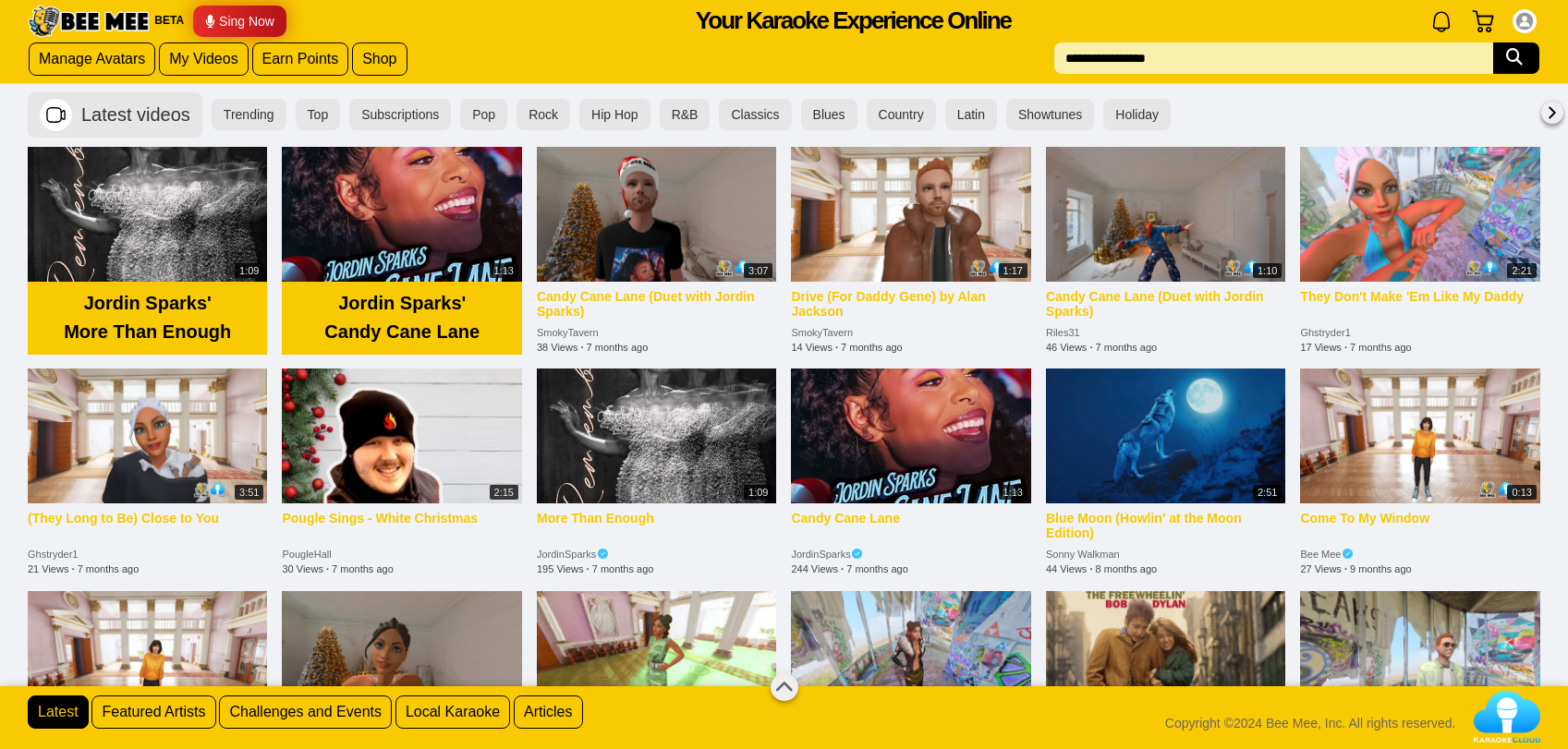 scroll, scrollTop: 0, scrollLeft: 0, axis: both 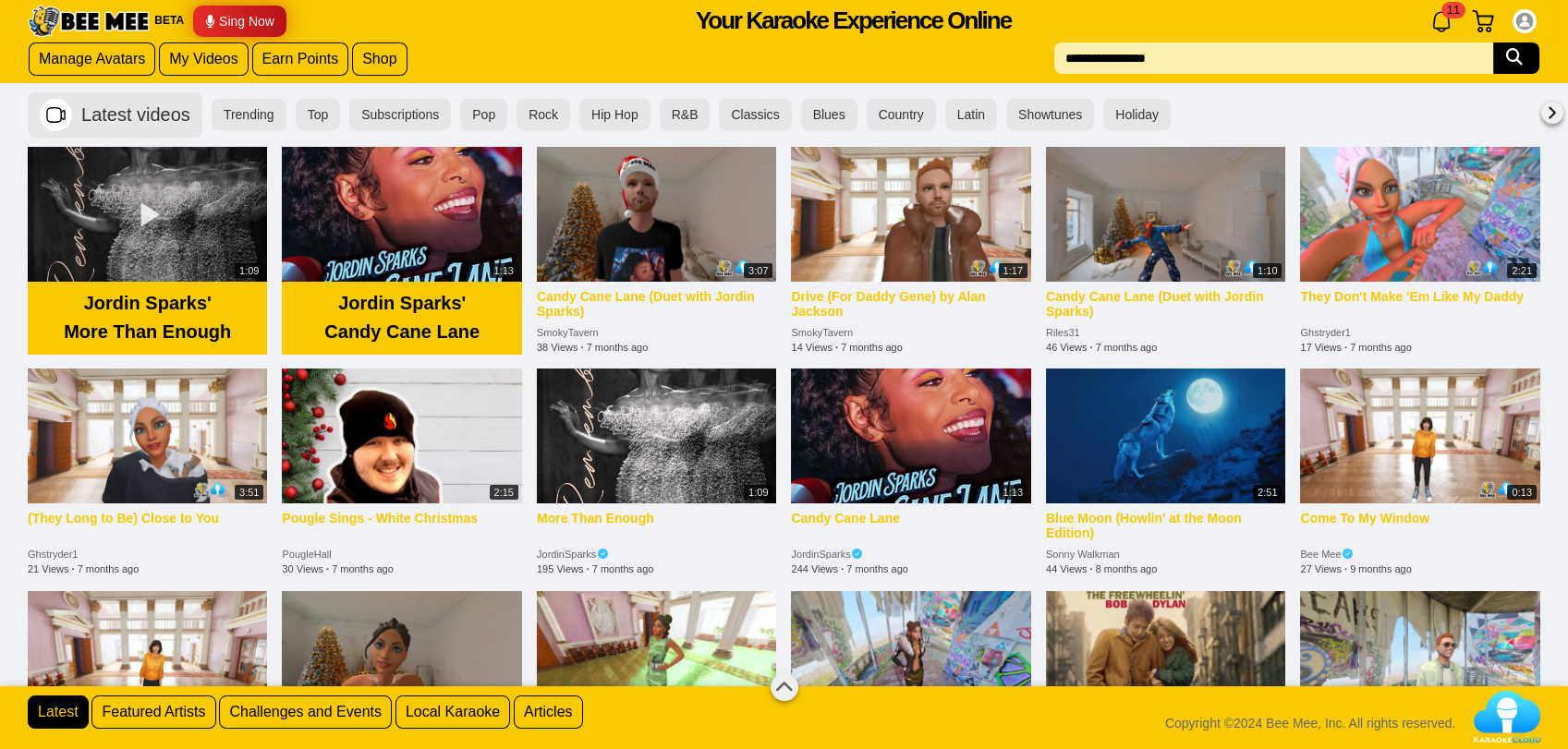 click at bounding box center (147, 214) 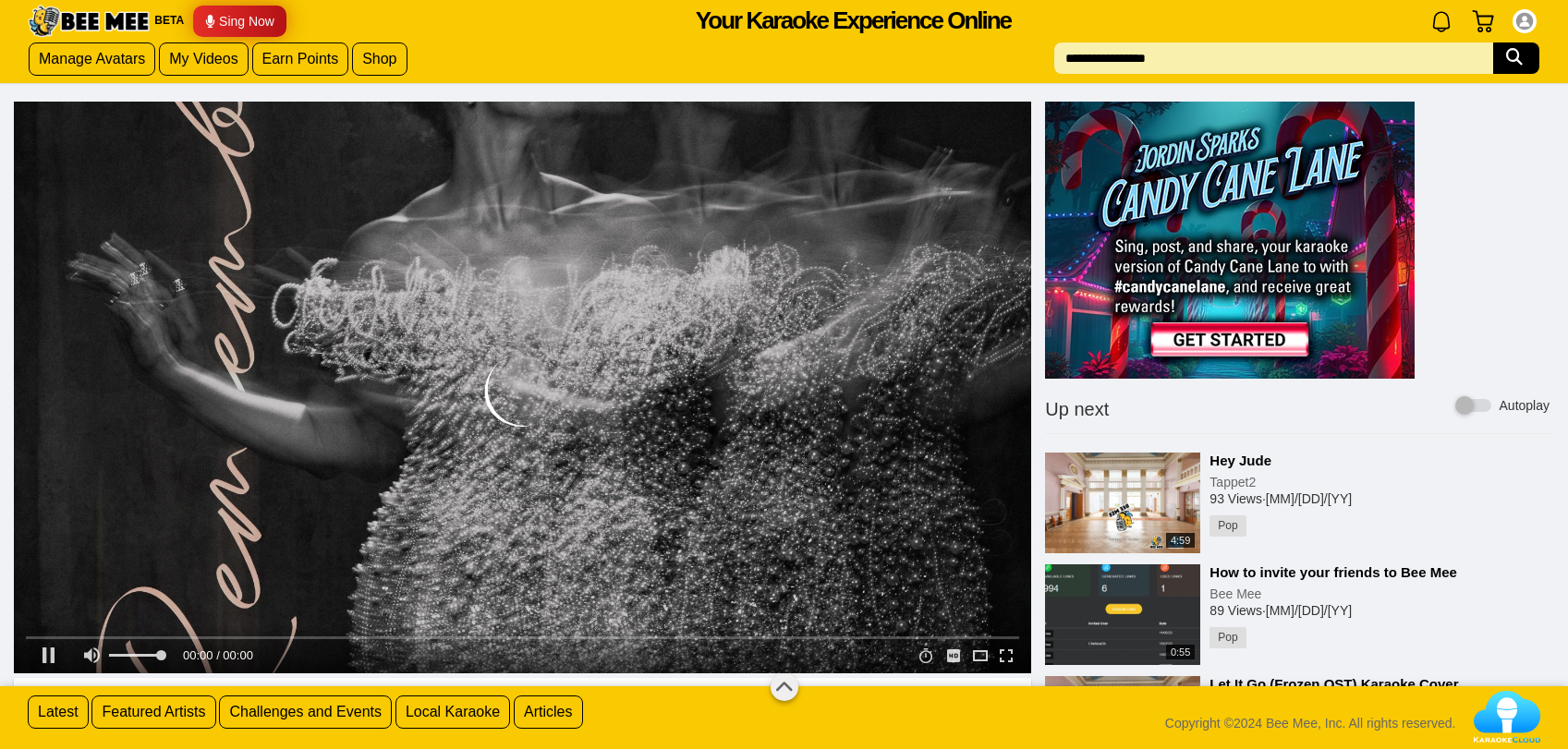 scroll, scrollTop: 0, scrollLeft: 0, axis: both 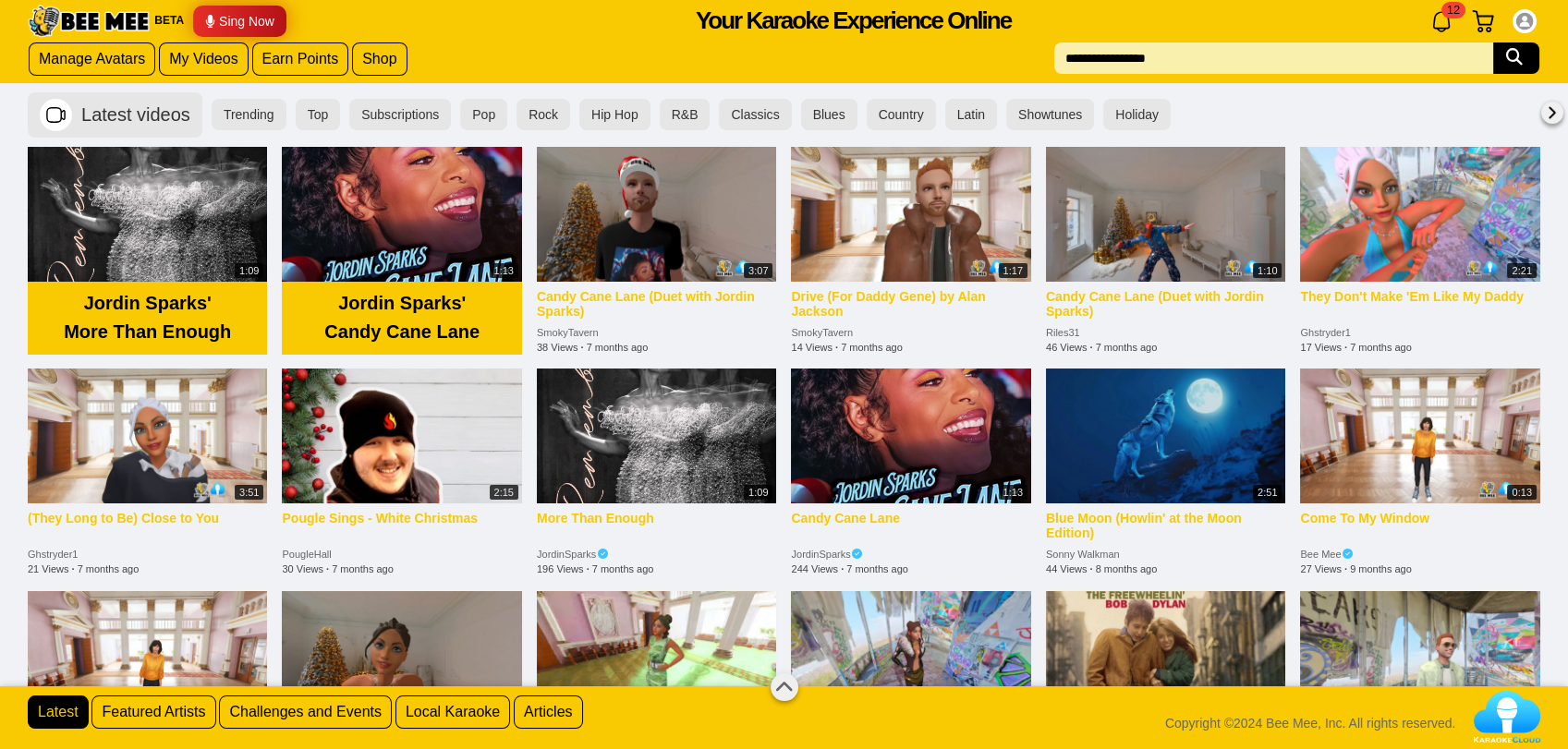 click at bounding box center [1552, 113] 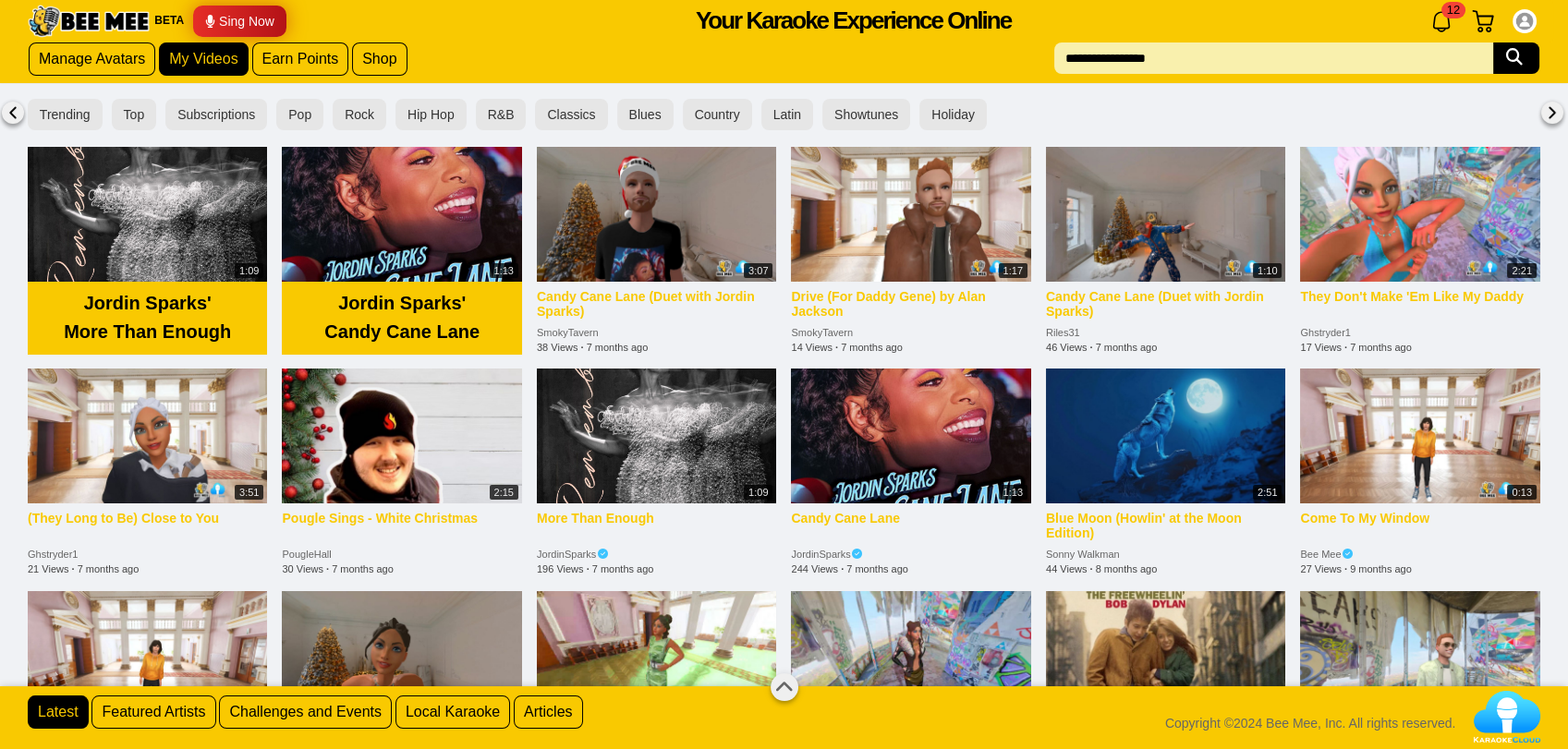 click on "My Videos" at bounding box center [203, 59] 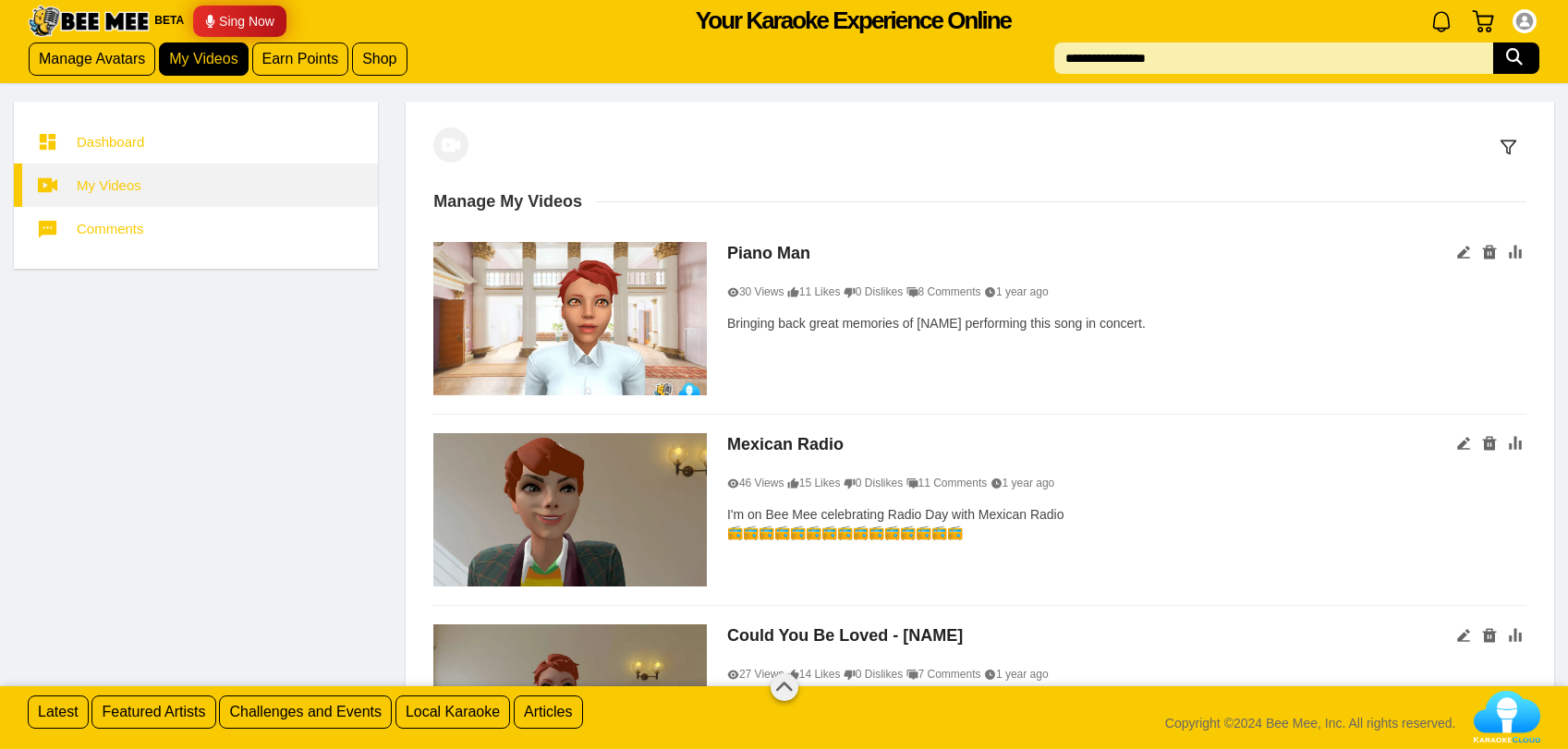 scroll, scrollTop: 0, scrollLeft: 0, axis: both 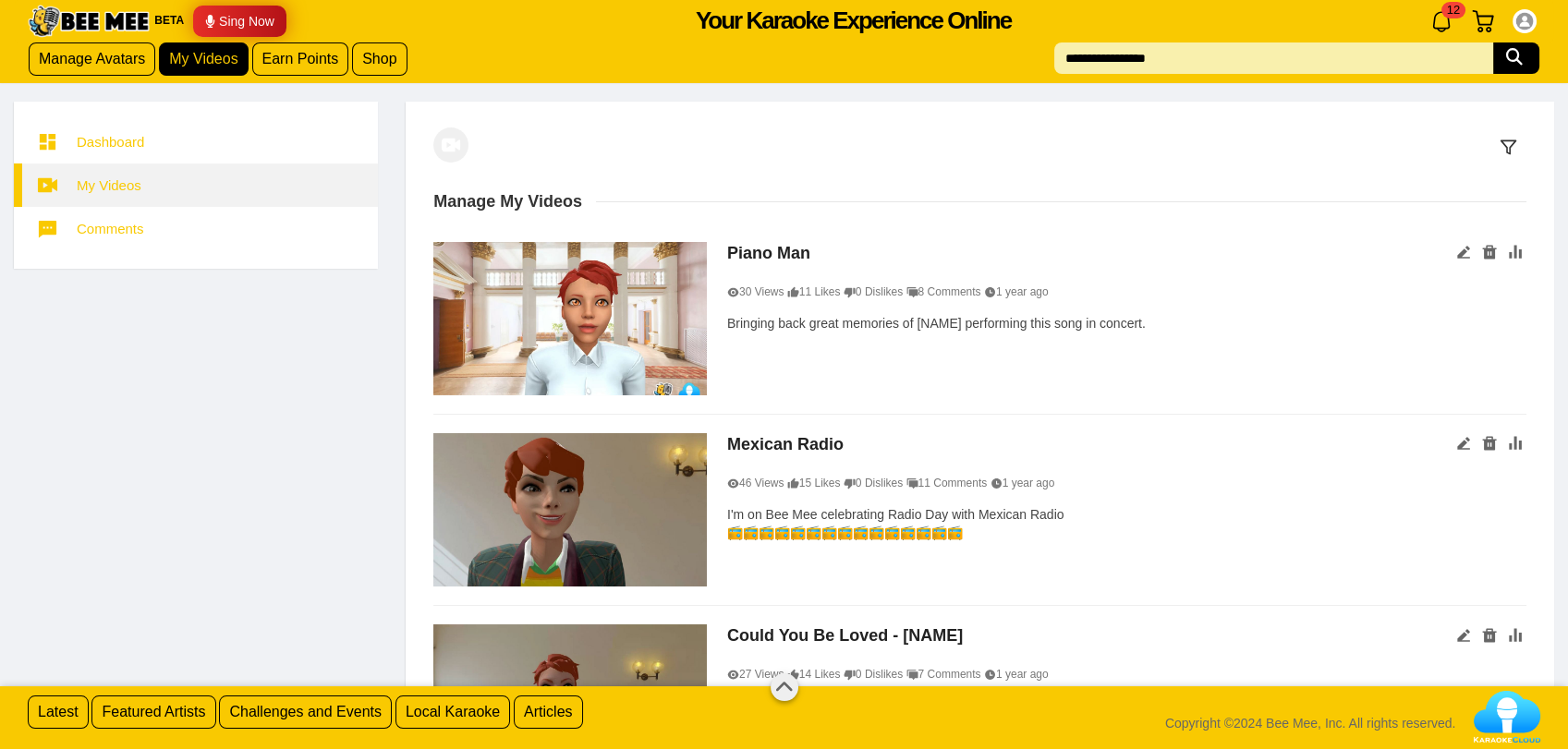 click on "Dashboard" at bounding box center [196, 141] 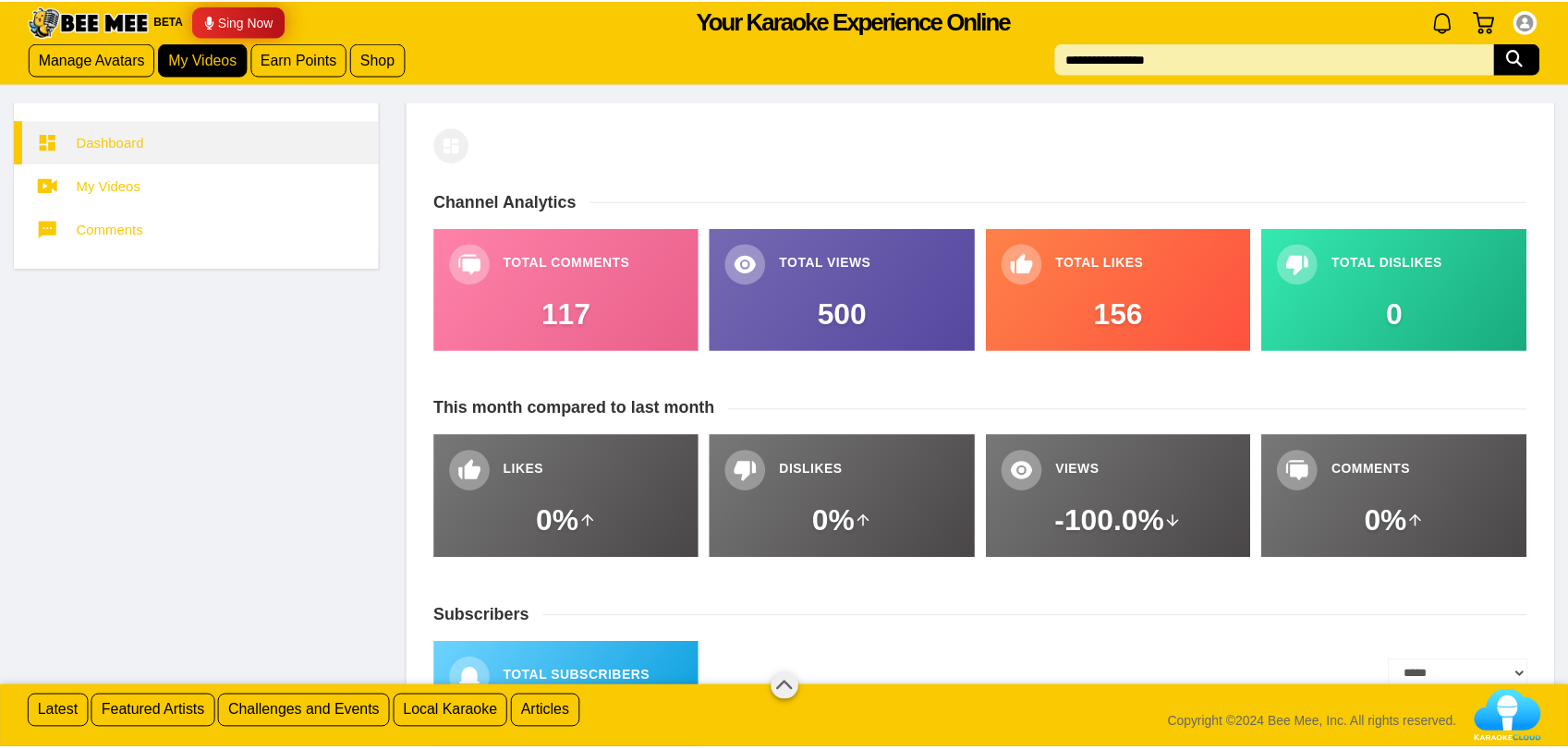 scroll, scrollTop: 0, scrollLeft: 0, axis: both 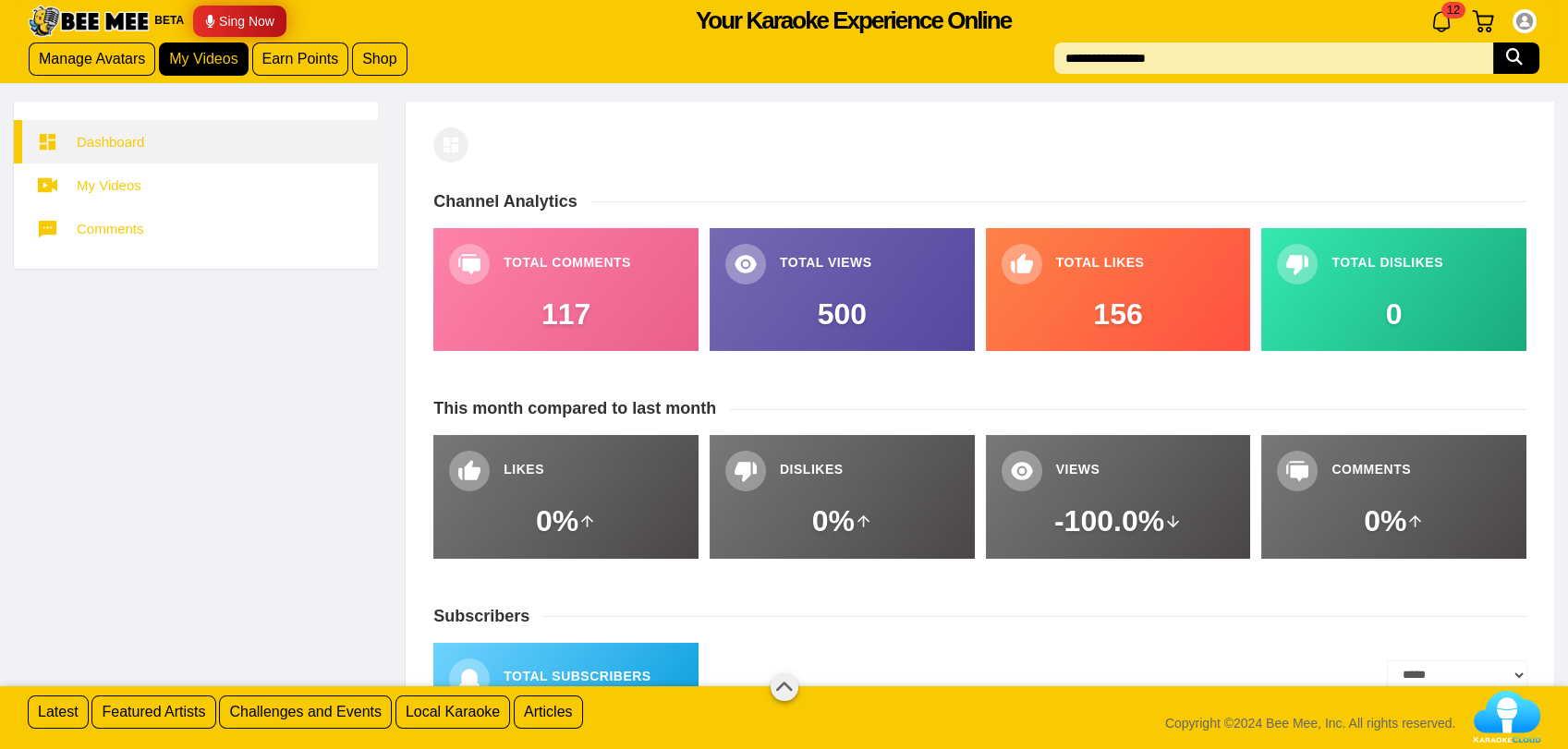 click at bounding box center [89, 21] 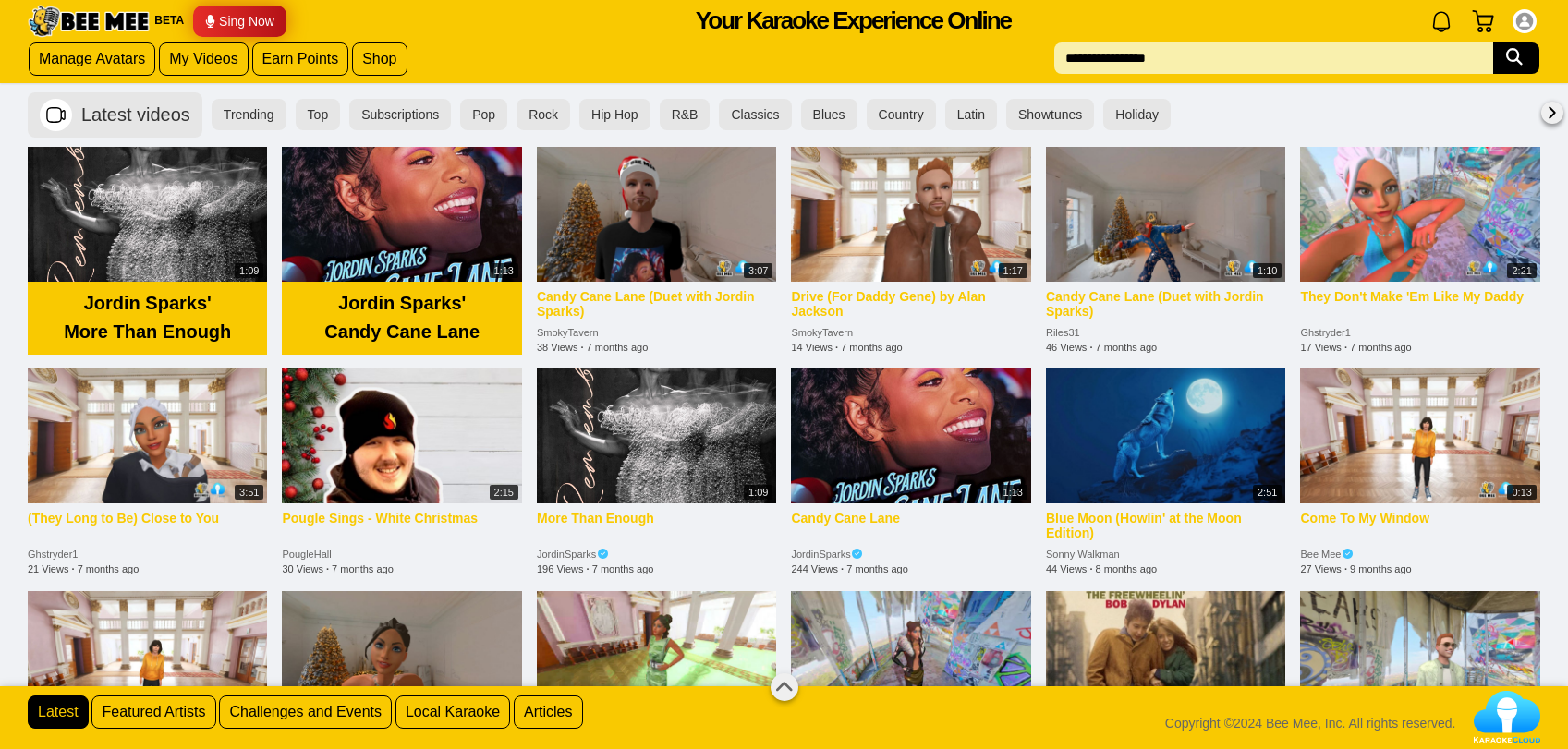 scroll, scrollTop: 0, scrollLeft: 0, axis: both 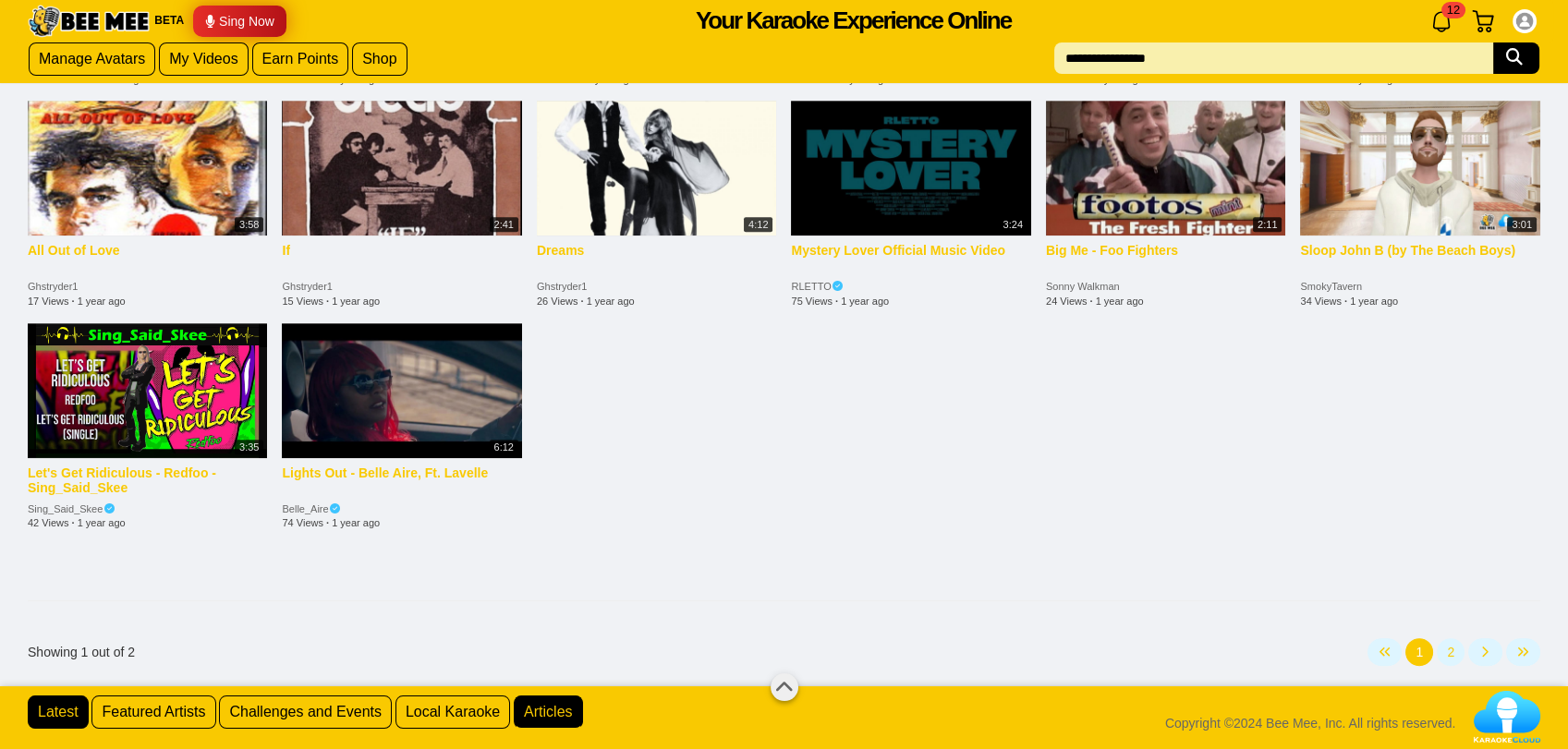 click on "Articles" at bounding box center [548, 712] 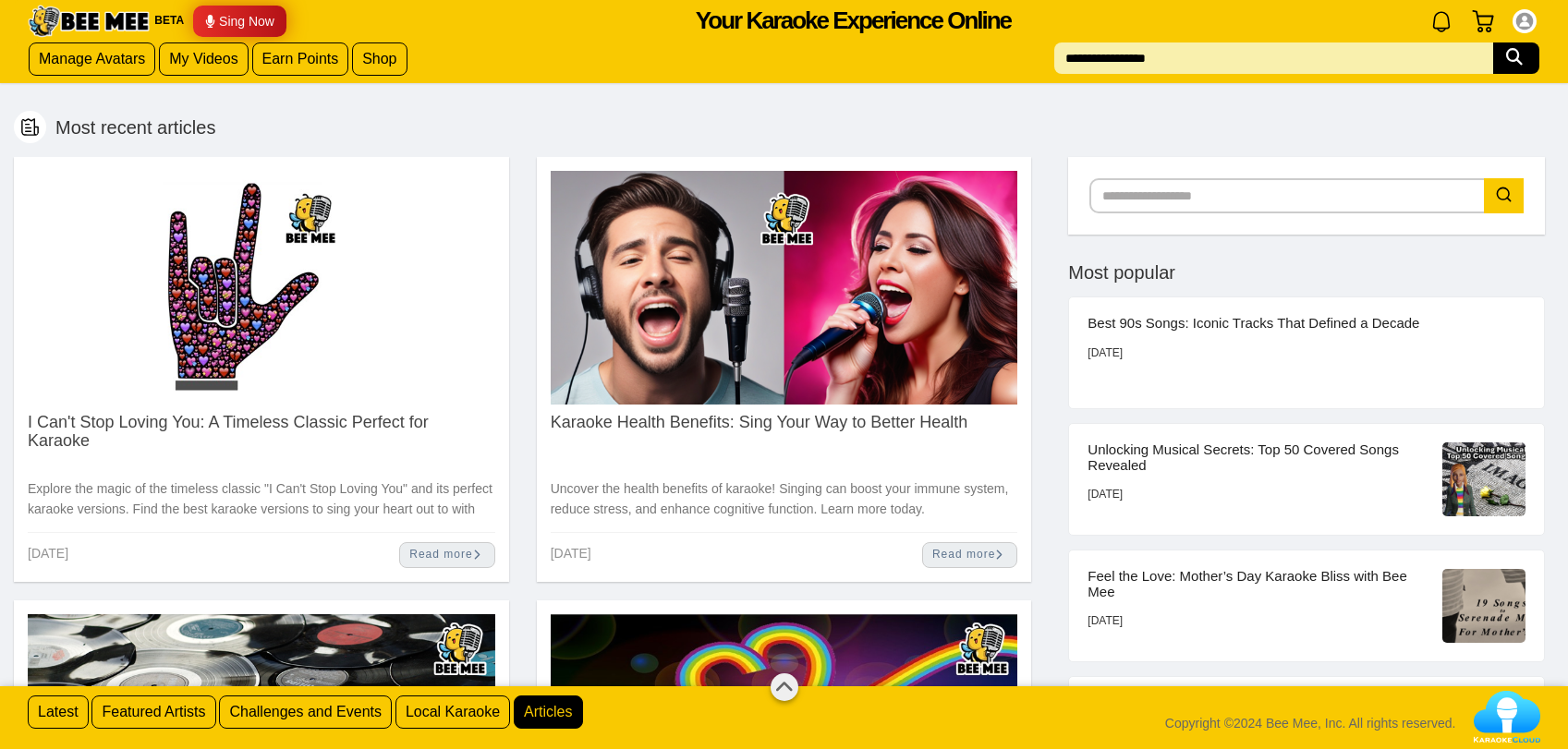 scroll, scrollTop: 0, scrollLeft: 0, axis: both 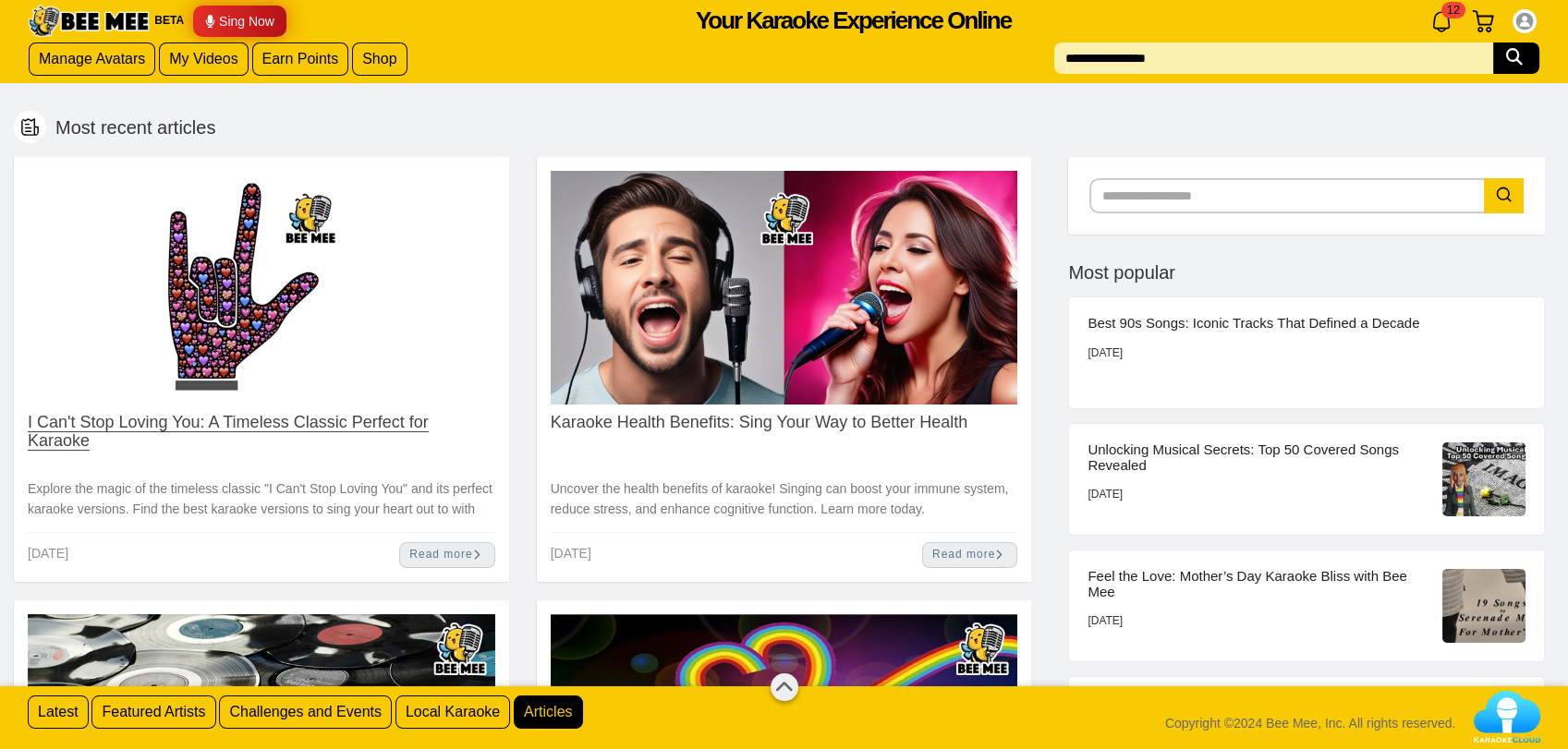 click on "I Can't Stop Loving You: A Timeless Classic Perfect for Karaoke" at bounding box center (228, 431) 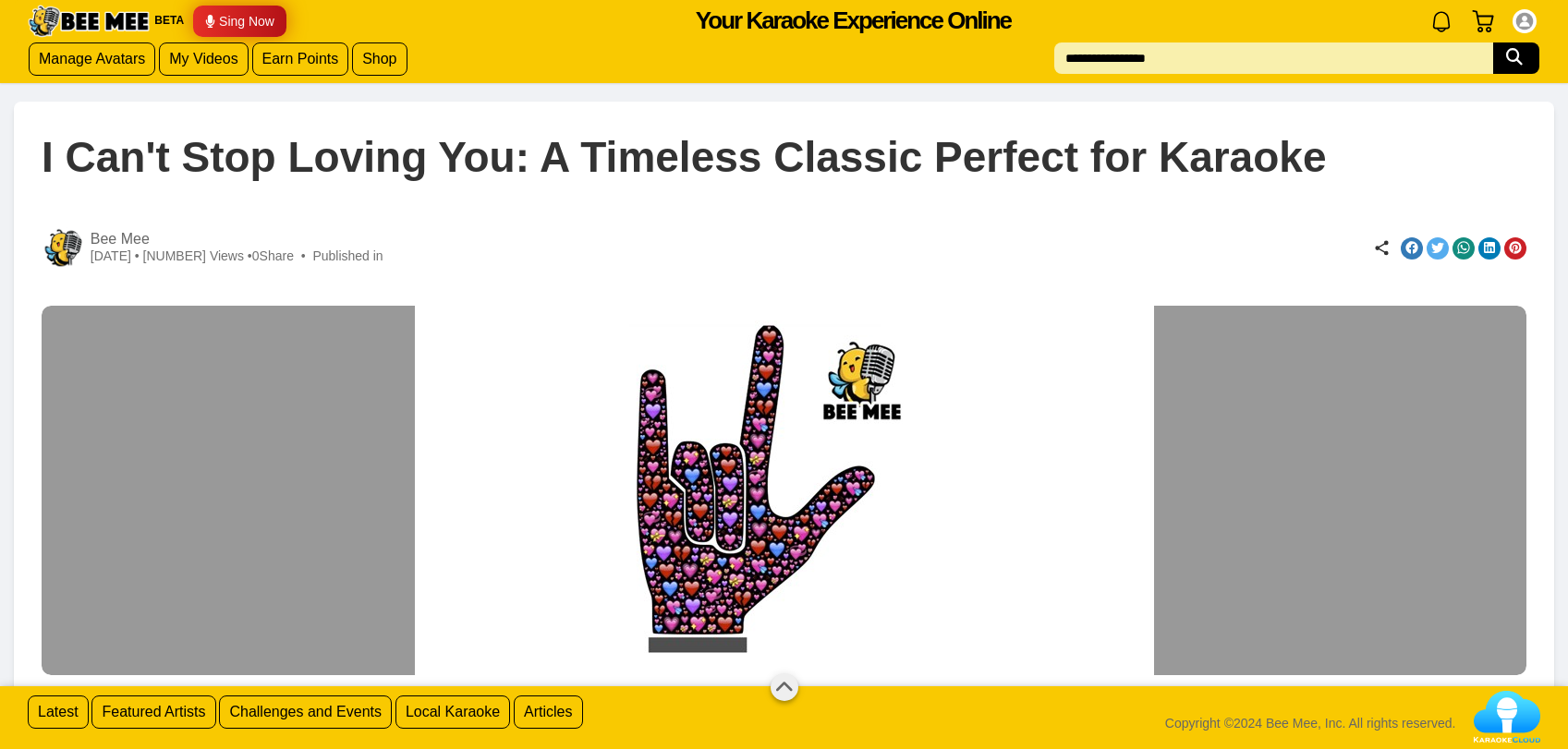 scroll, scrollTop: 0, scrollLeft: 0, axis: both 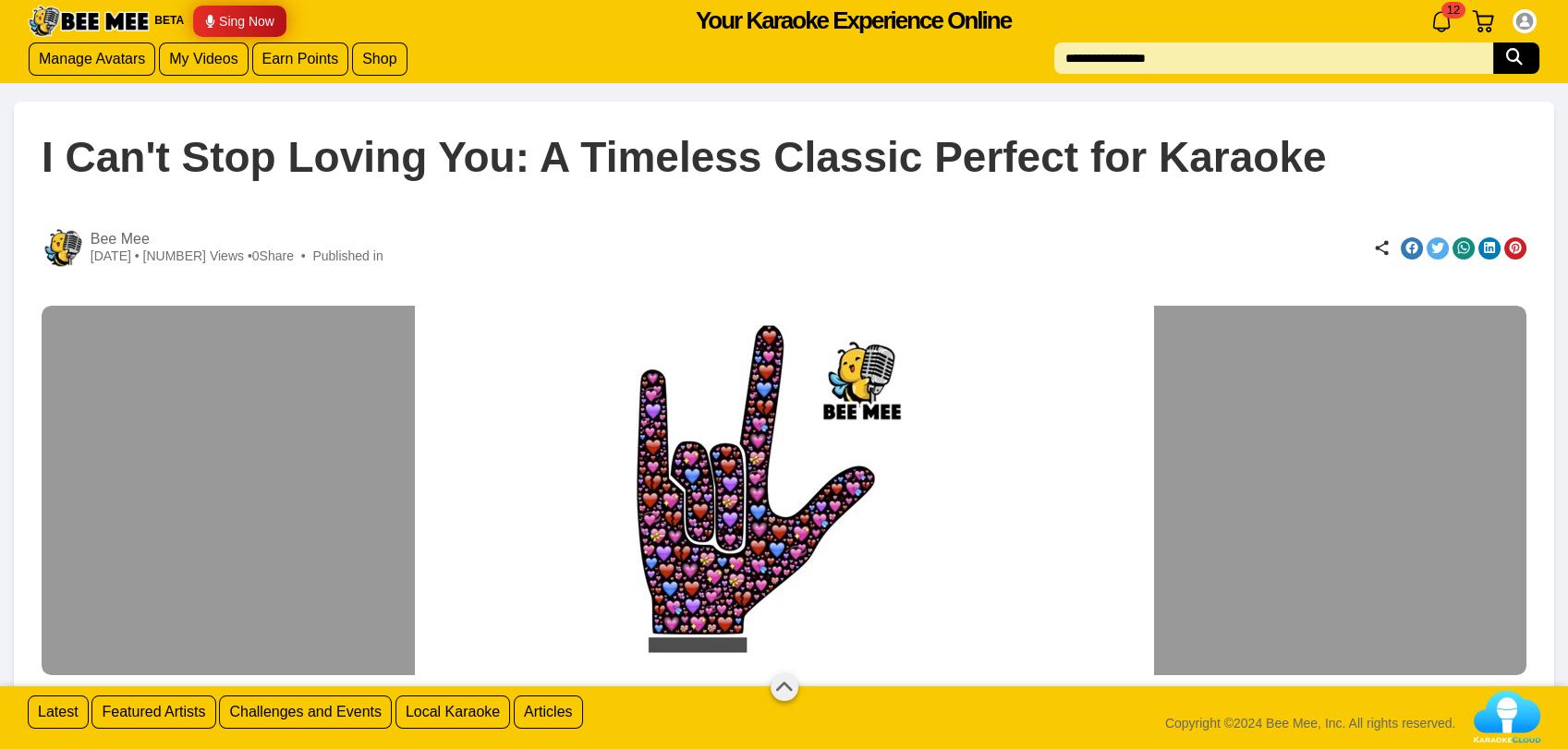 click at bounding box center [1412, 248] 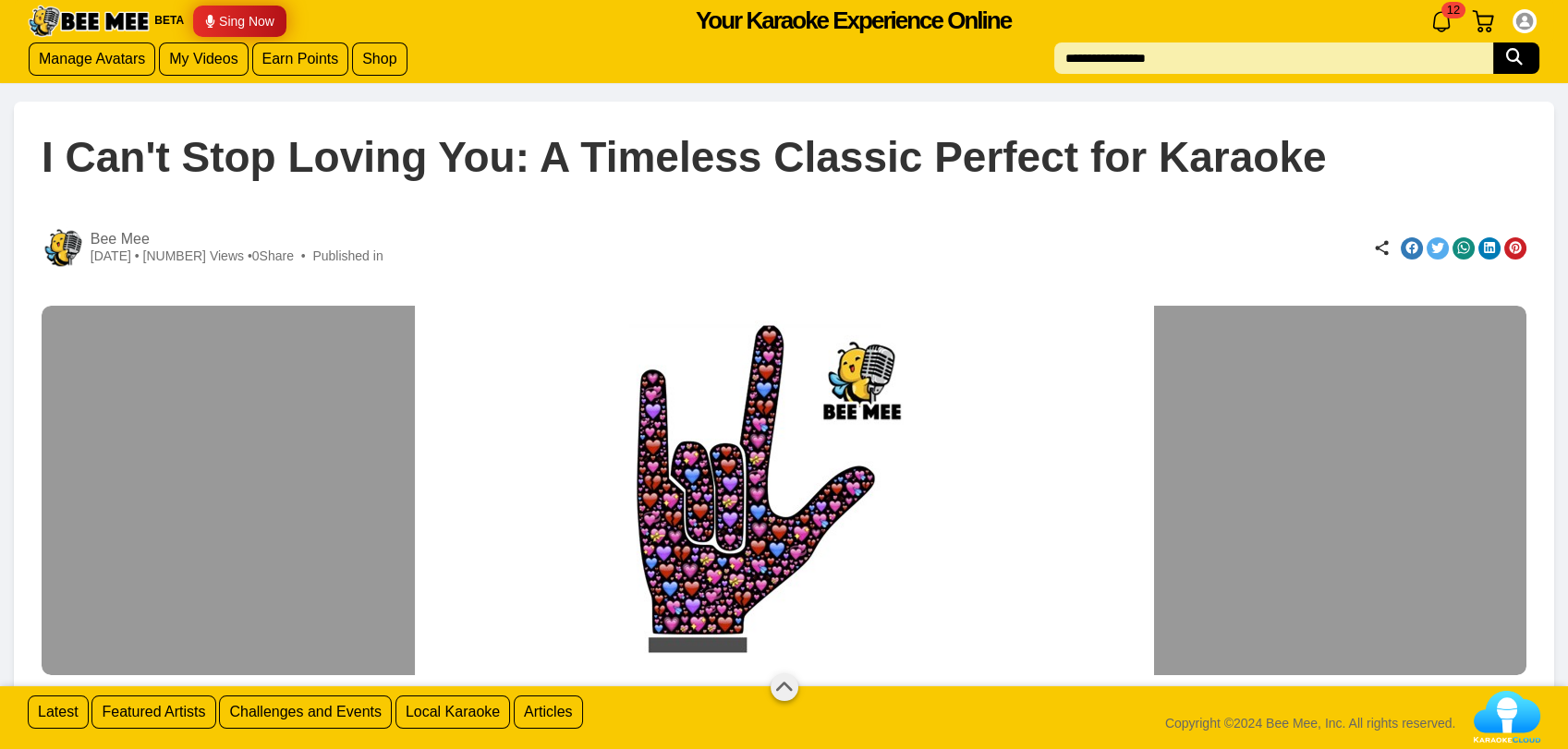 click at bounding box center [1438, 248] 